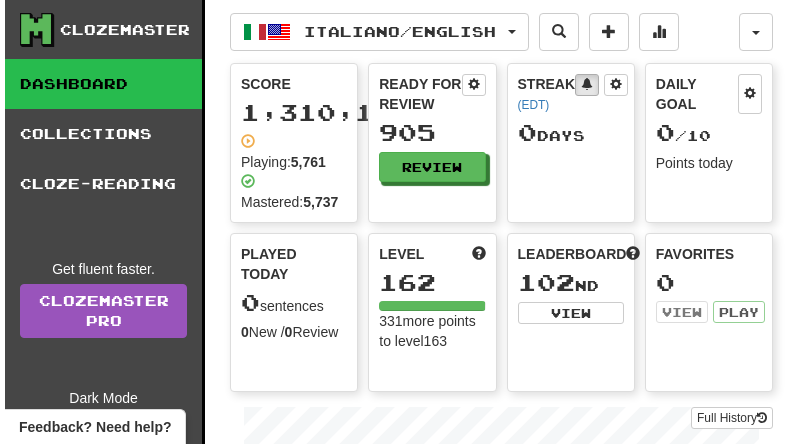 scroll, scrollTop: 0, scrollLeft: 0, axis: both 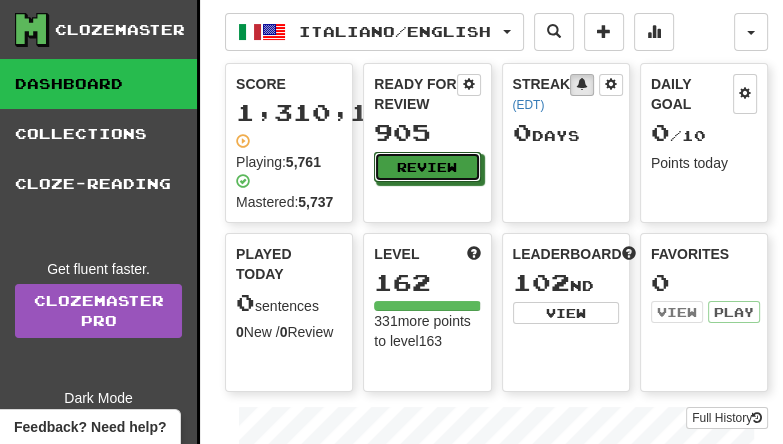 click on "Review" at bounding box center (427, 167) 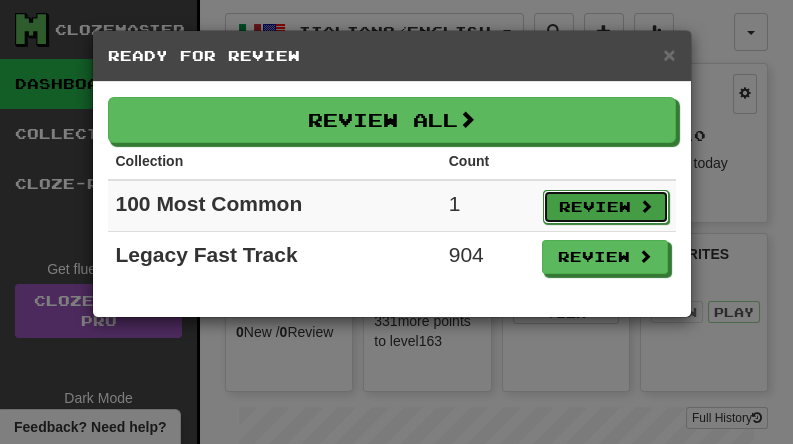 click on "Review" at bounding box center (606, 207) 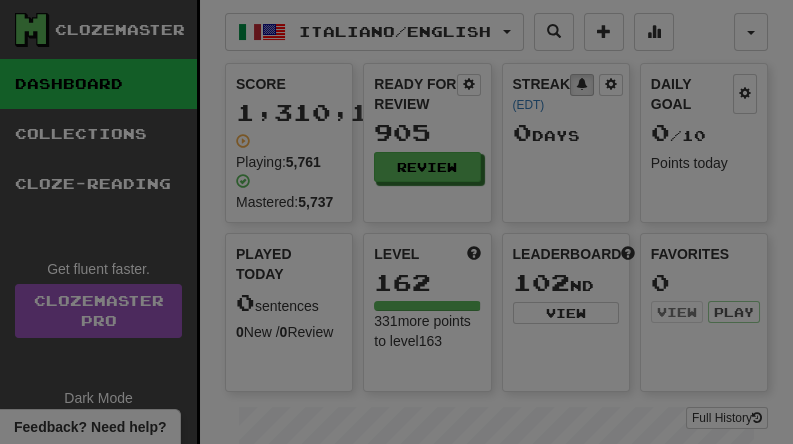 select on "**" 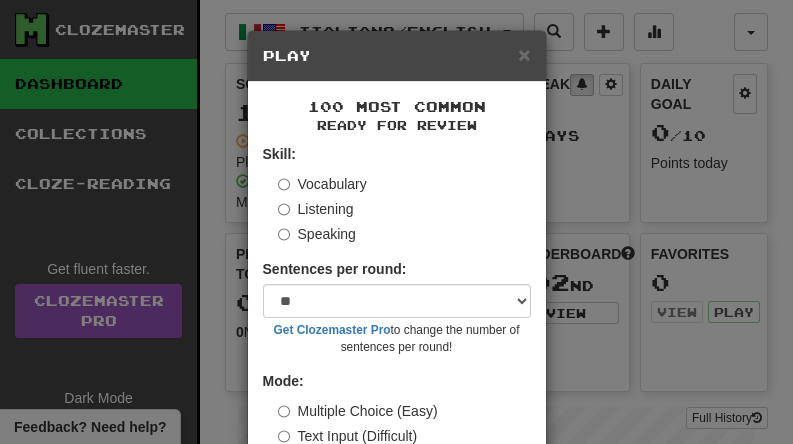 scroll, scrollTop: 119, scrollLeft: 0, axis: vertical 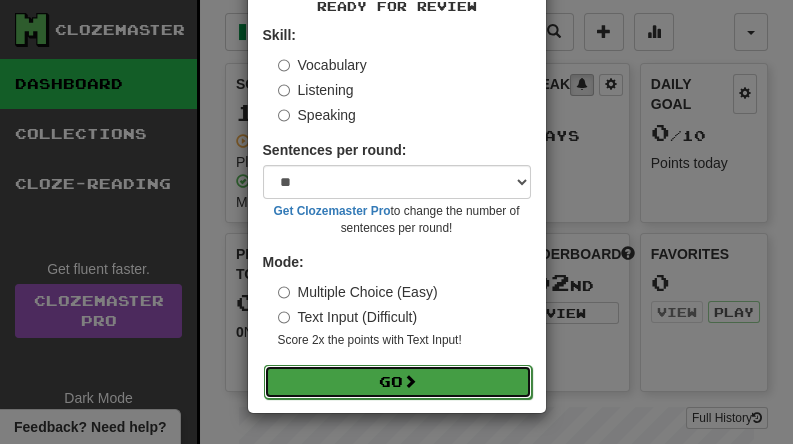 click at bounding box center [410, 381] 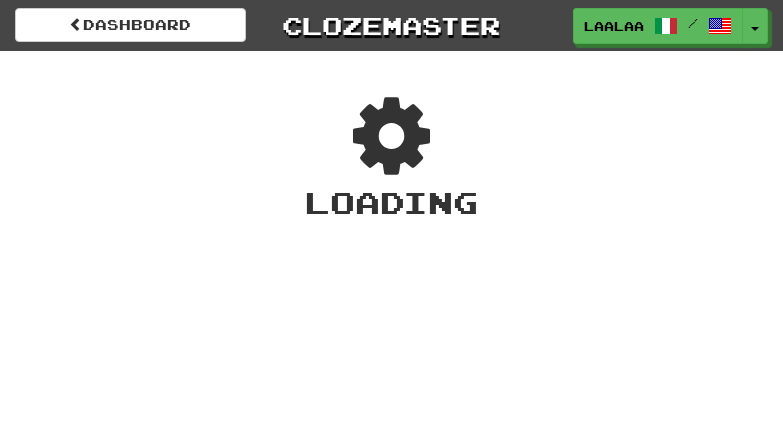 scroll, scrollTop: 0, scrollLeft: 0, axis: both 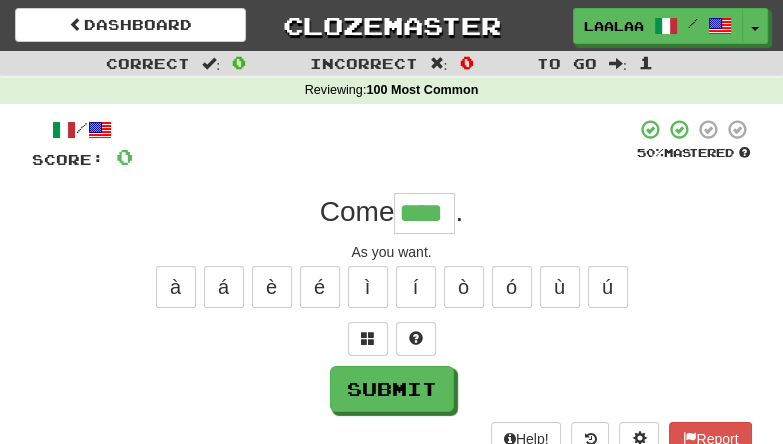 type on "****" 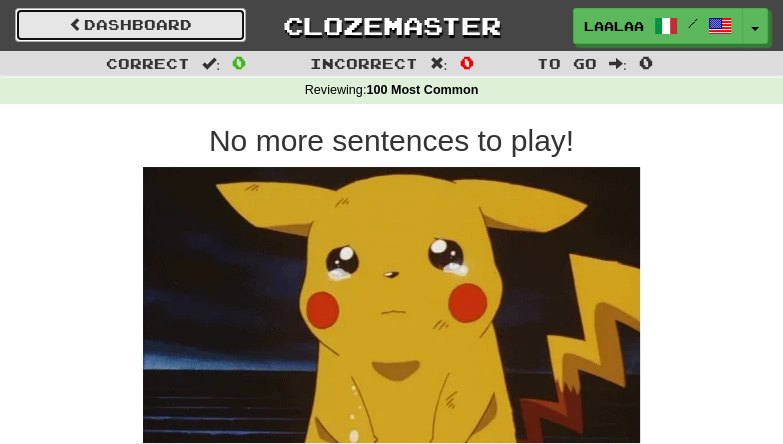 click on "Dashboard" at bounding box center (130, 25) 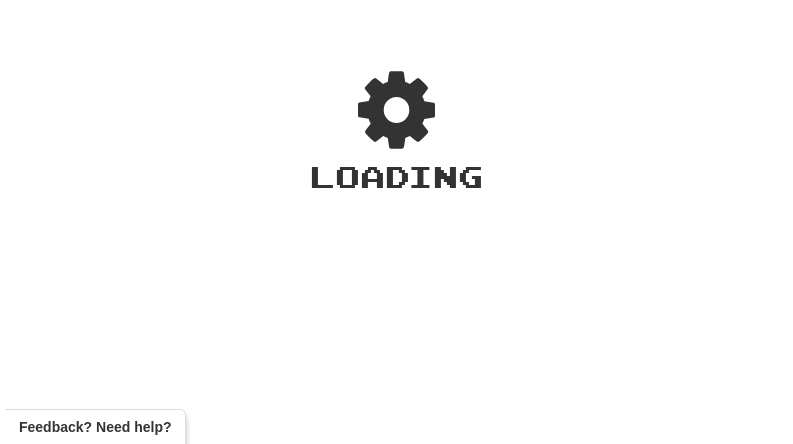 scroll, scrollTop: 0, scrollLeft: 0, axis: both 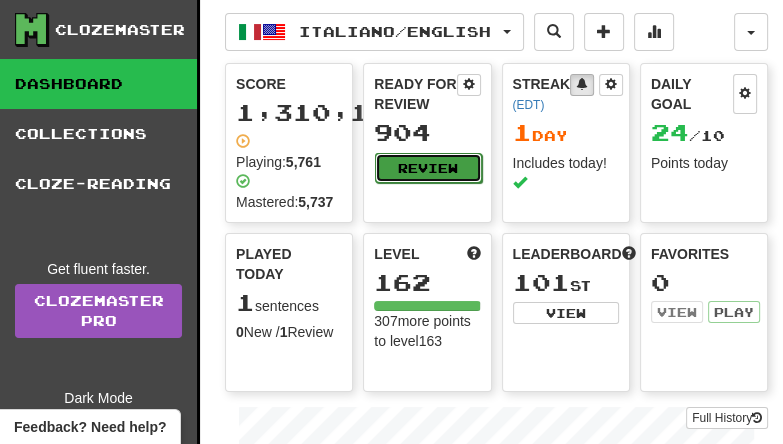 click on "Review" at bounding box center [428, 168] 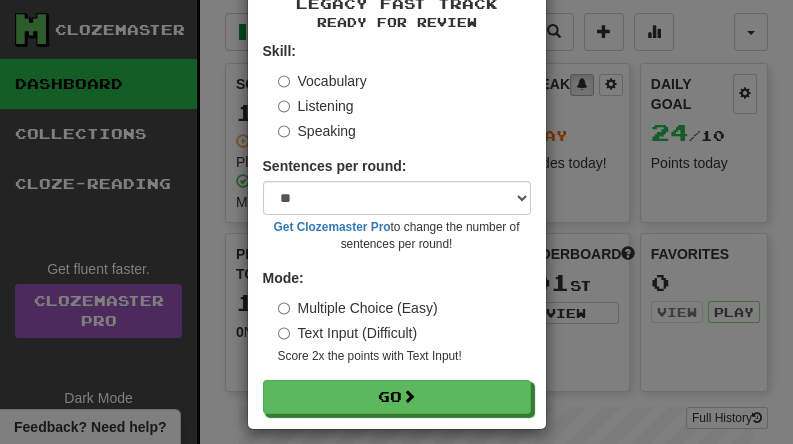 scroll, scrollTop: 119, scrollLeft: 0, axis: vertical 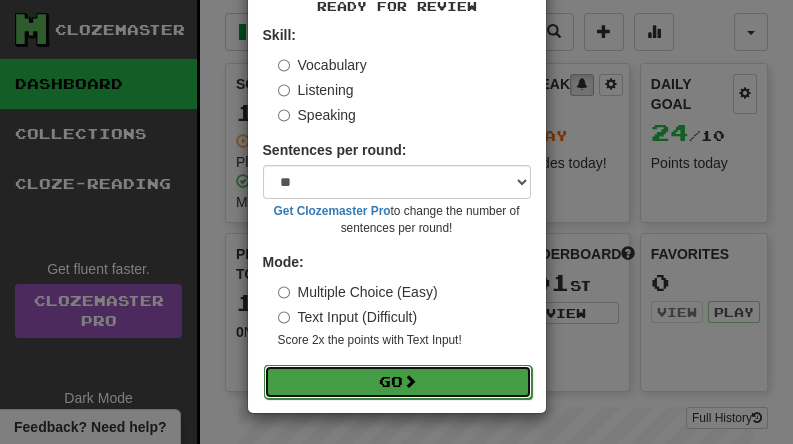 click at bounding box center [410, 381] 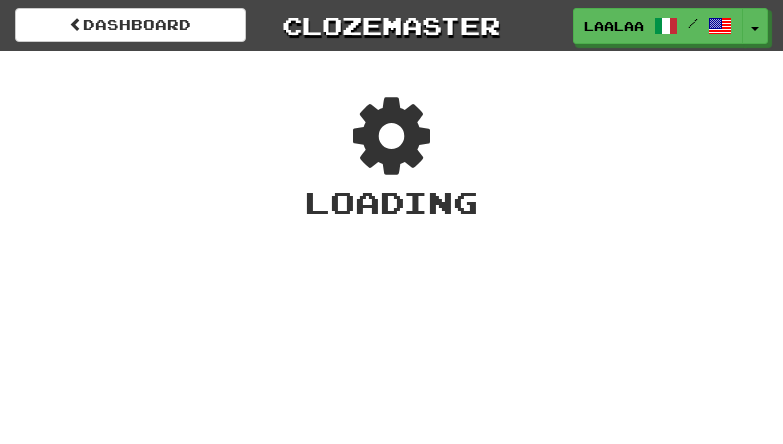 scroll, scrollTop: 0, scrollLeft: 0, axis: both 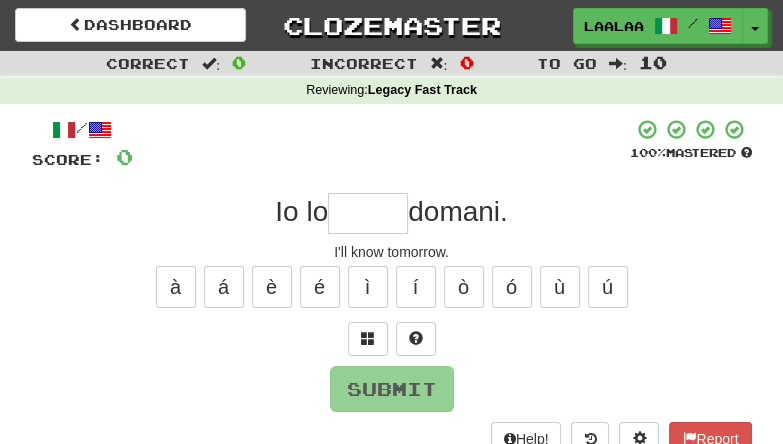 click at bounding box center (368, 213) 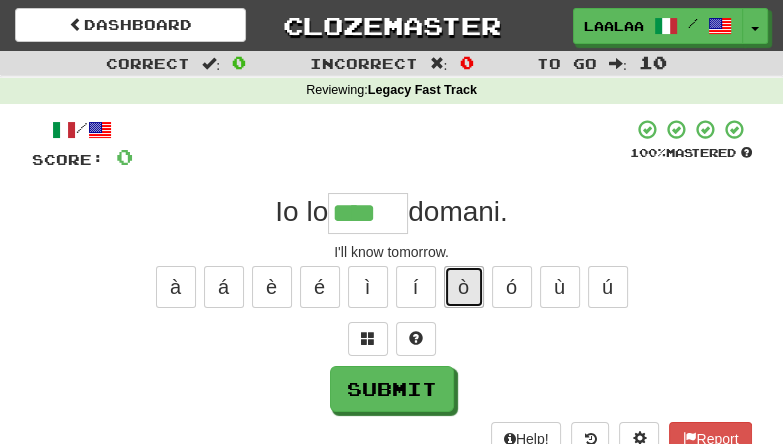 click on "ò" at bounding box center (464, 287) 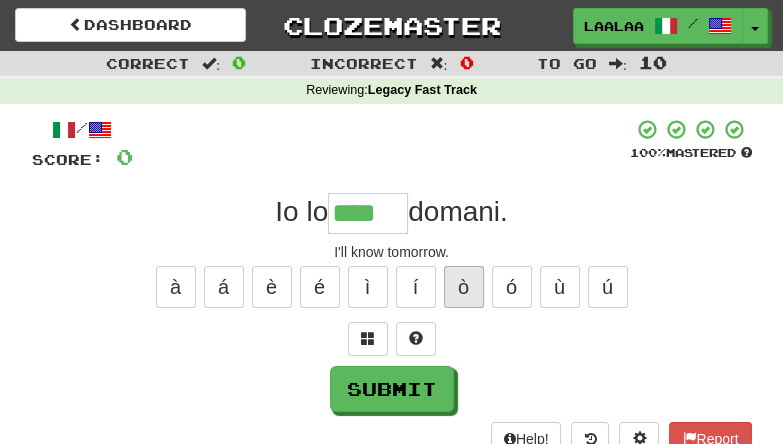 type on "*****" 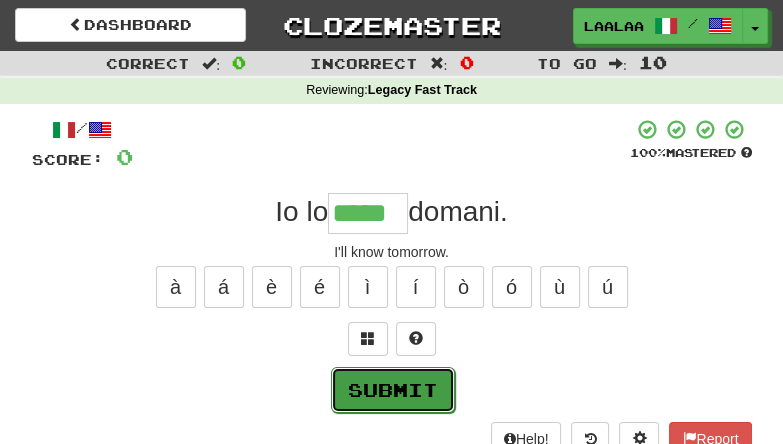click on "Submit" at bounding box center [393, 390] 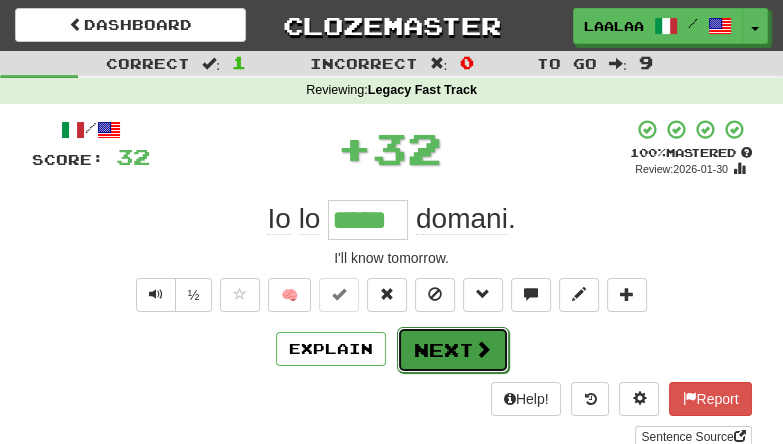 click on "Next" at bounding box center [453, 350] 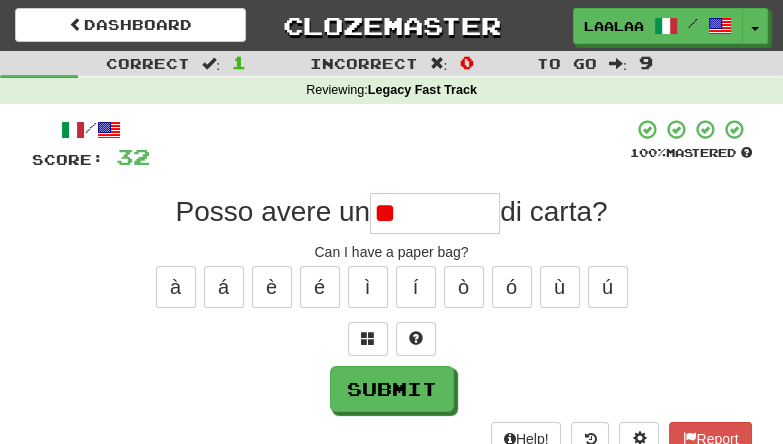 type on "*" 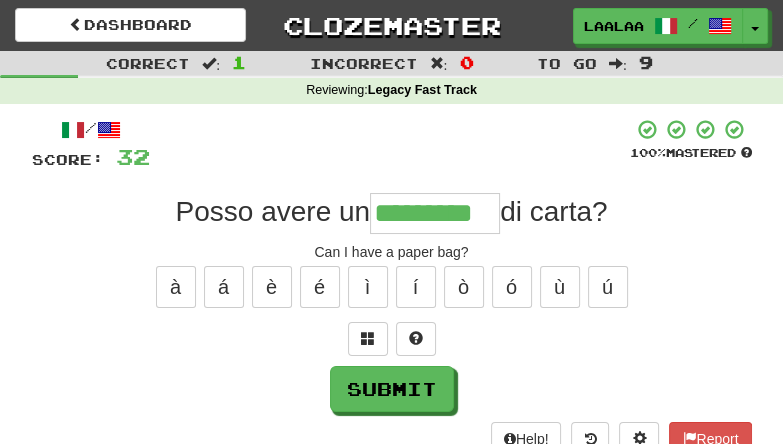 type on "*********" 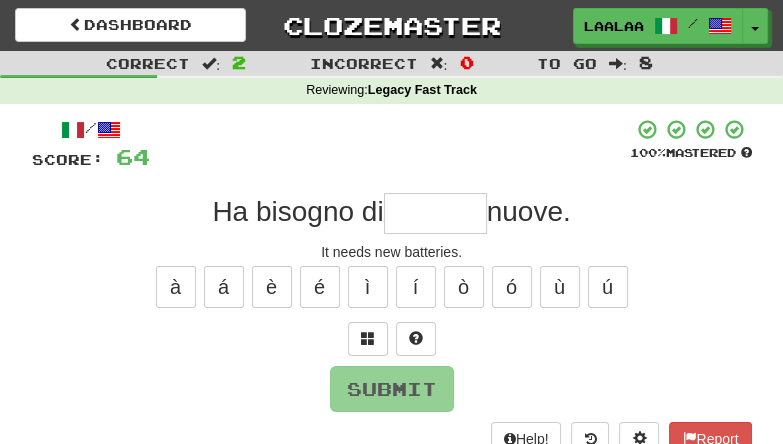 type on "********" 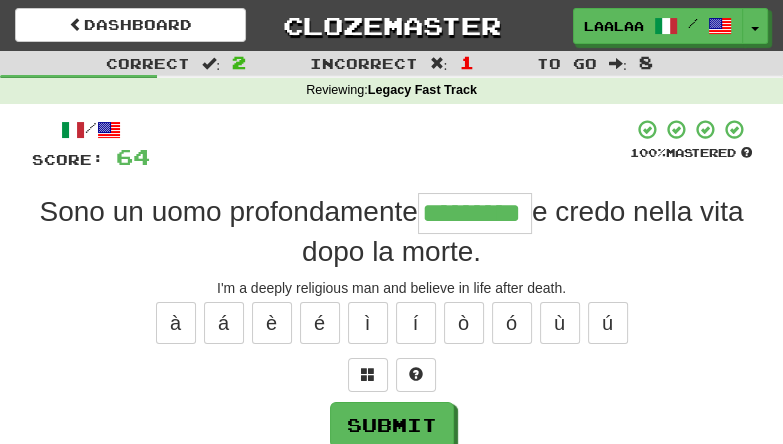 type on "*********" 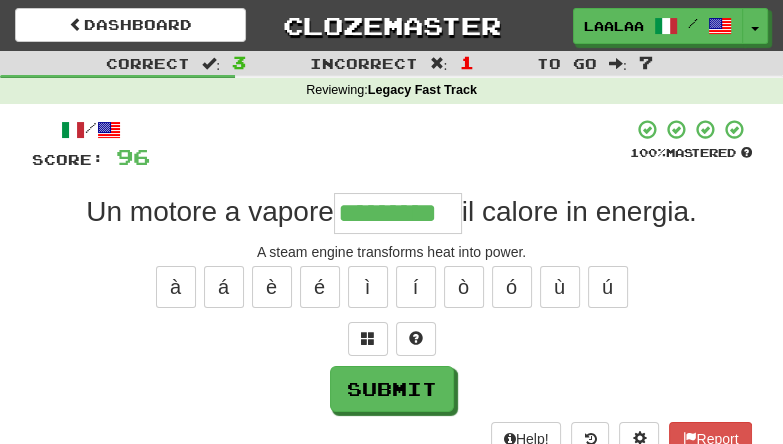type on "*********" 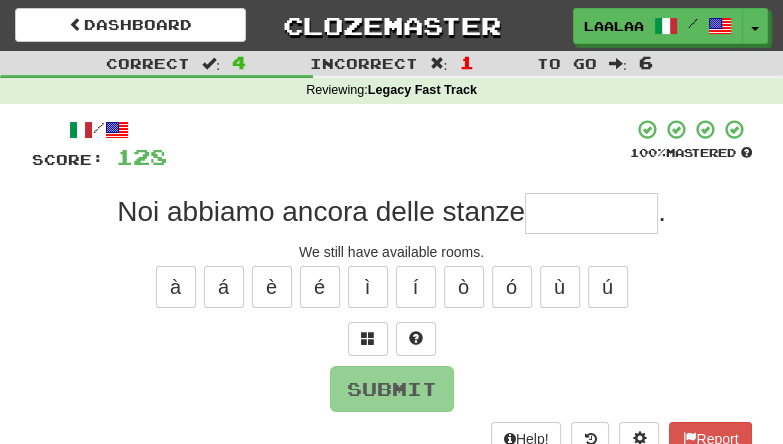 type on "*" 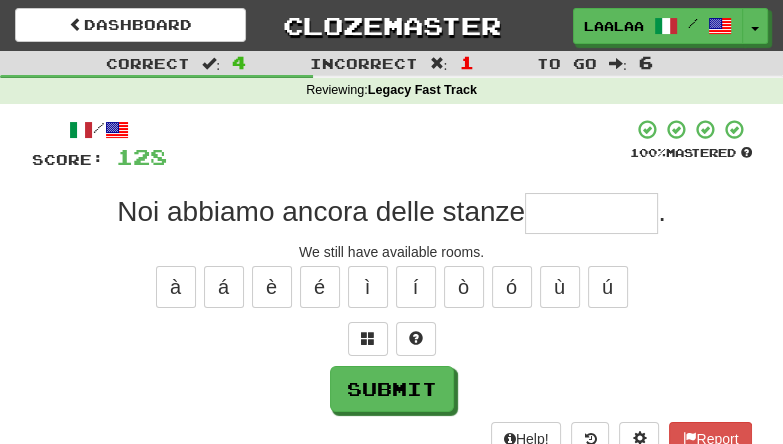 type on "*" 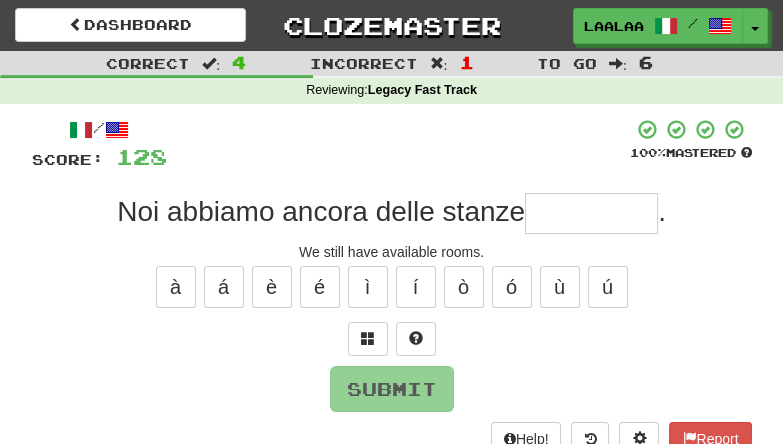 type on "*" 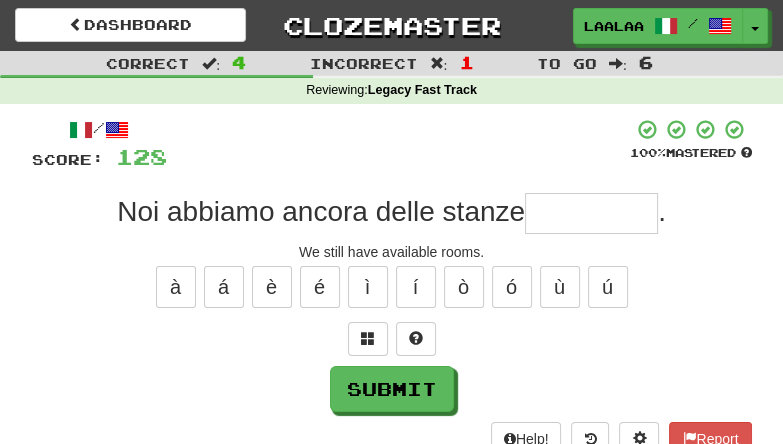 type on "*" 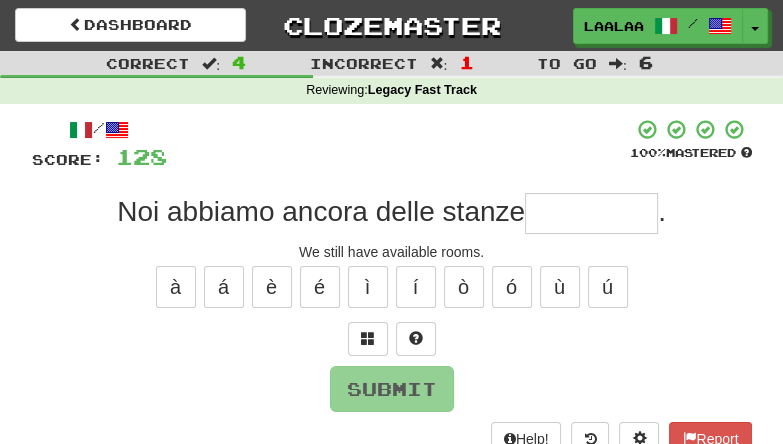 type on "*" 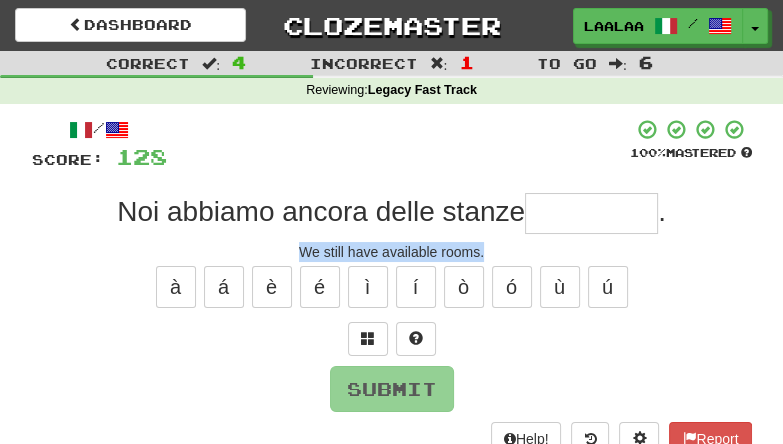 drag, startPoint x: 295, startPoint y: 246, endPoint x: 518, endPoint y: 257, distance: 223.27113 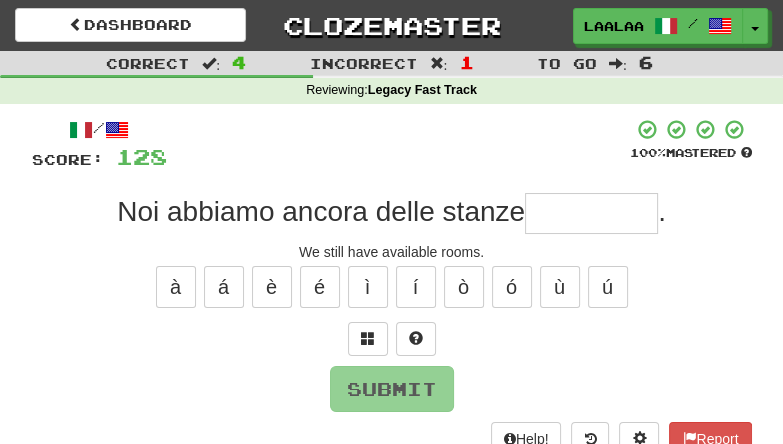 click at bounding box center [591, 213] 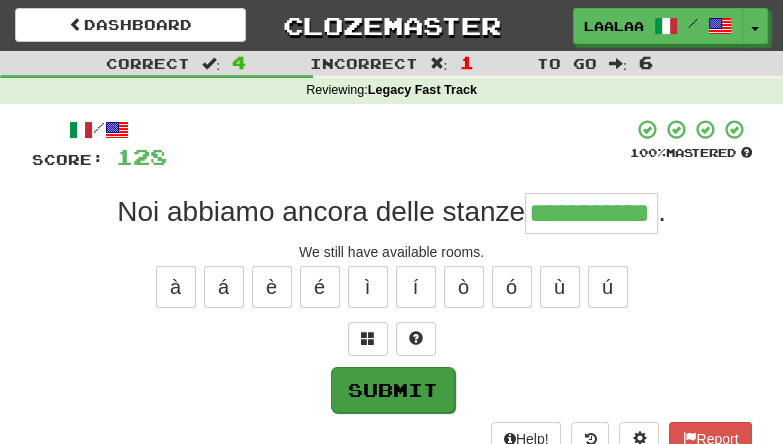 type on "**********" 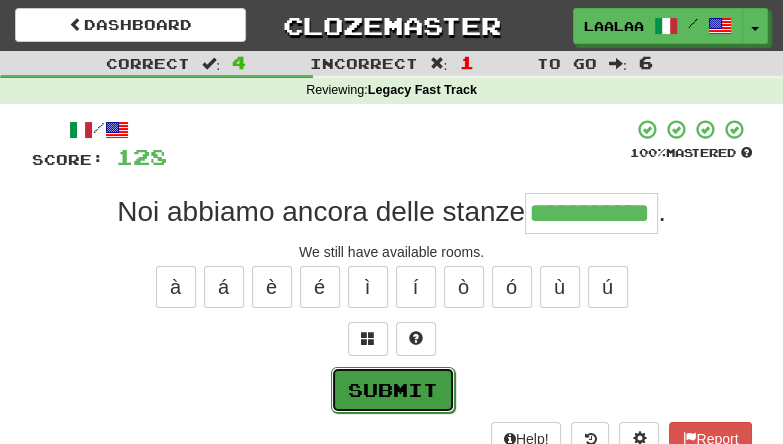 click on "Submit" at bounding box center [393, 390] 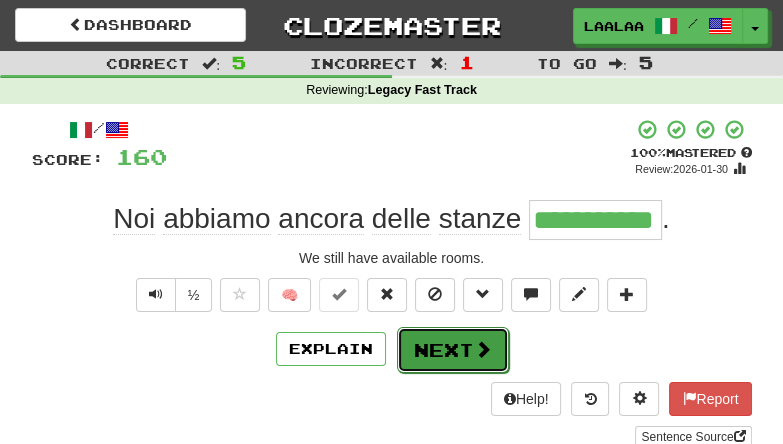 click on "Next" at bounding box center [453, 350] 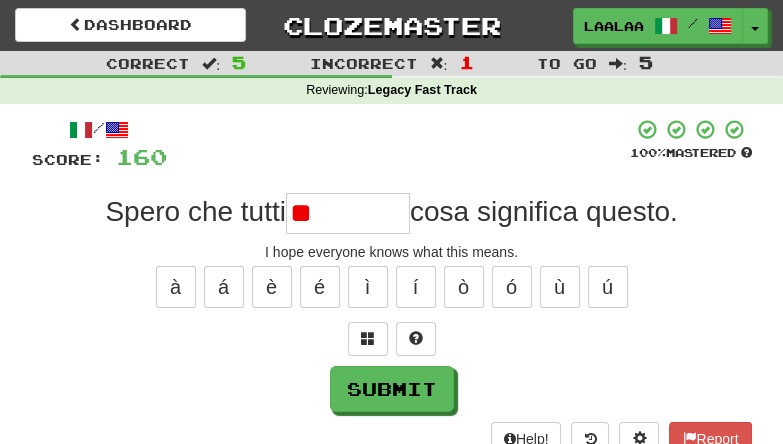 type on "*" 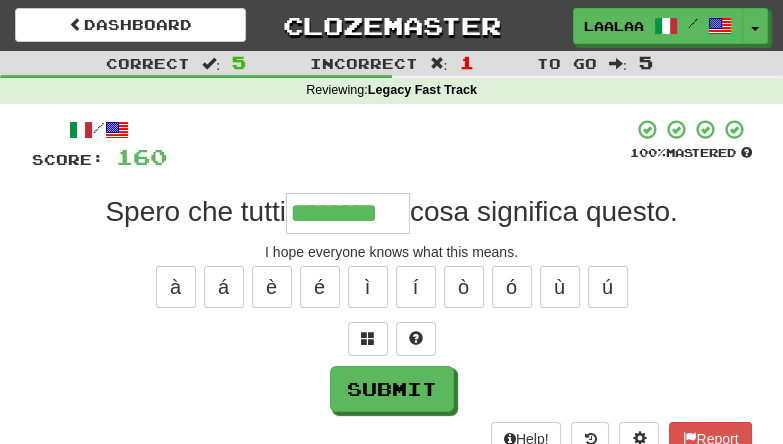 type on "********" 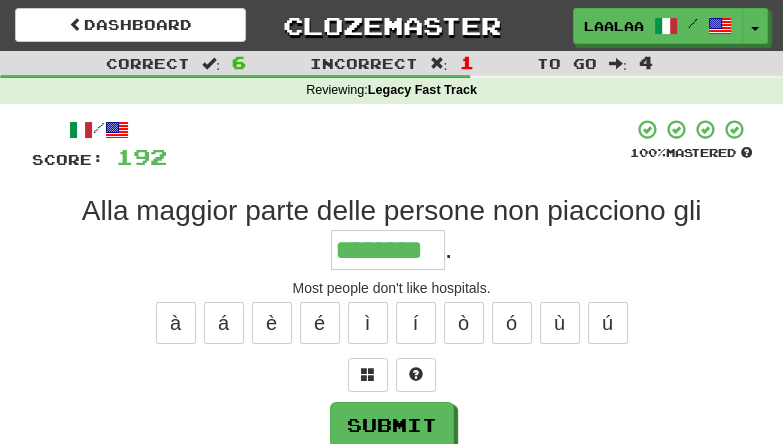 type on "********" 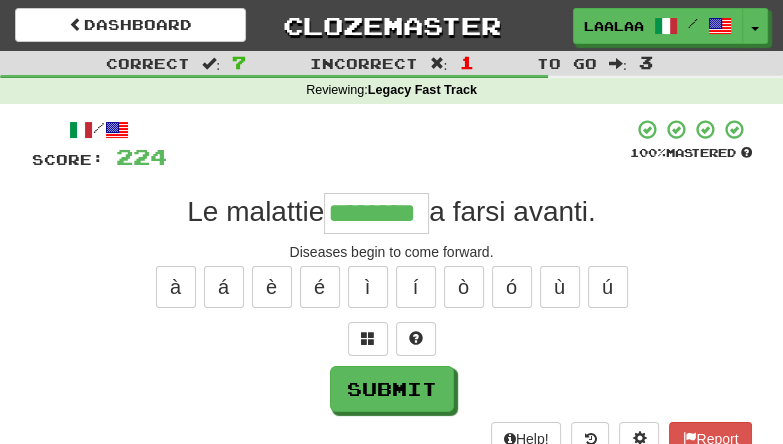 type on "********" 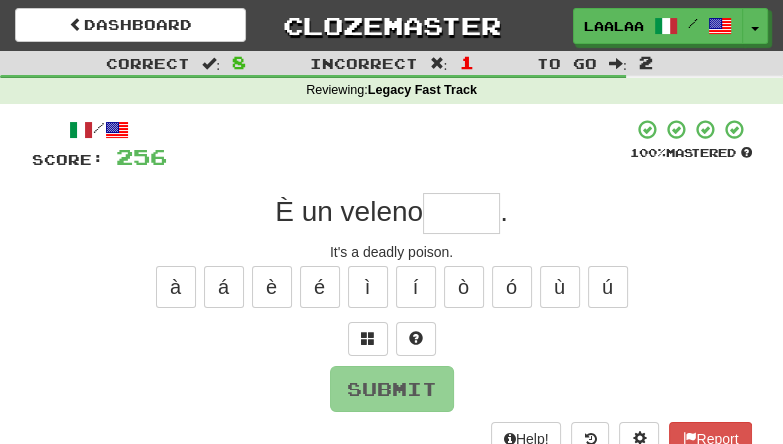 type on "*" 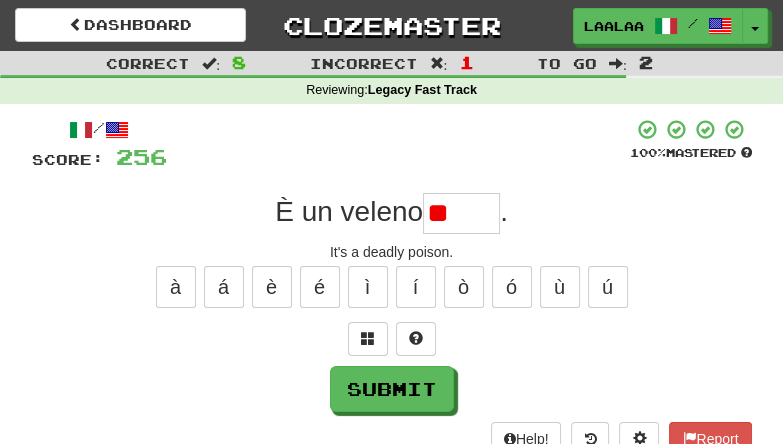 type on "*" 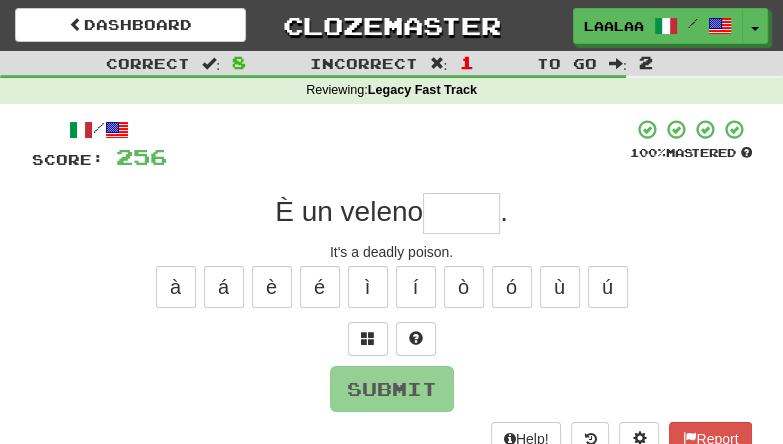 type on "*" 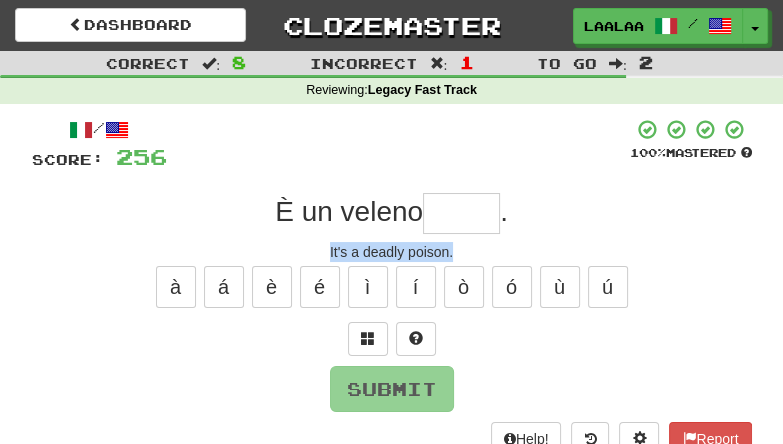drag, startPoint x: 324, startPoint y: 252, endPoint x: 466, endPoint y: 245, distance: 142.17242 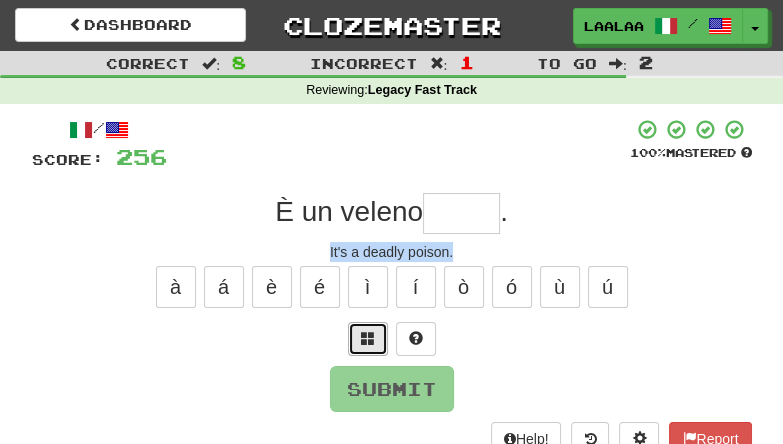 click at bounding box center [368, 338] 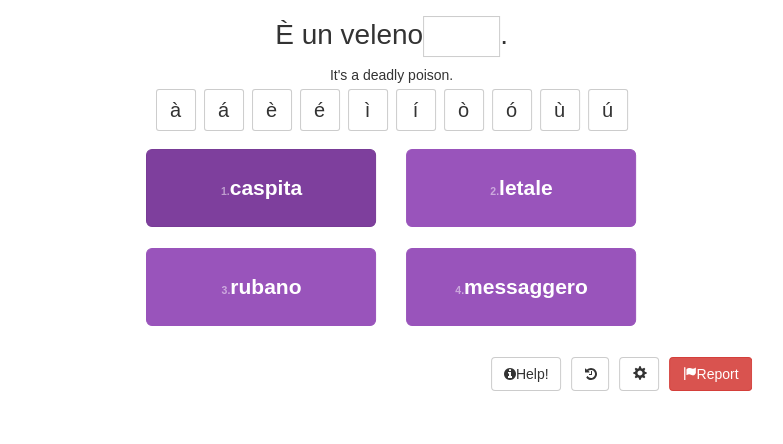 scroll, scrollTop: 200, scrollLeft: 0, axis: vertical 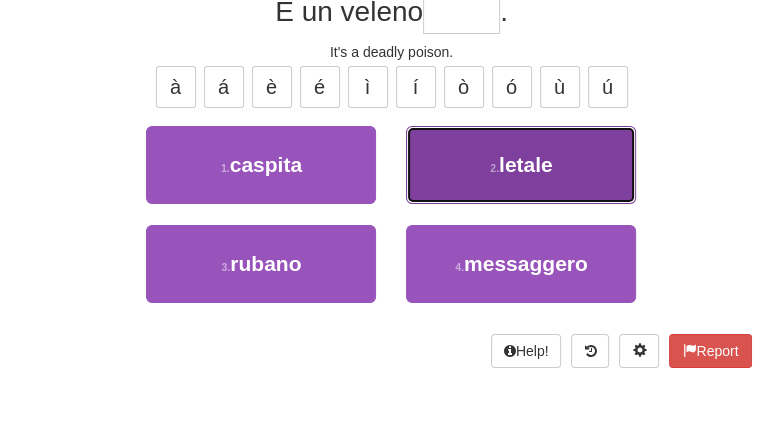 click on "2 .  letale" at bounding box center [521, 165] 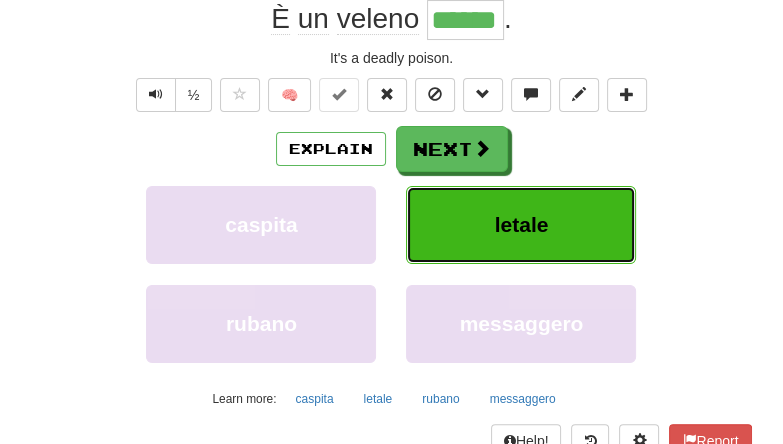 scroll, scrollTop: 206, scrollLeft: 0, axis: vertical 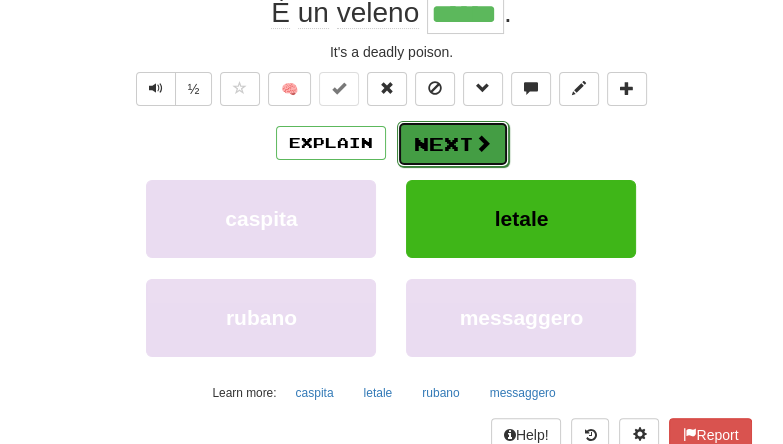 click on "Next" at bounding box center [453, 144] 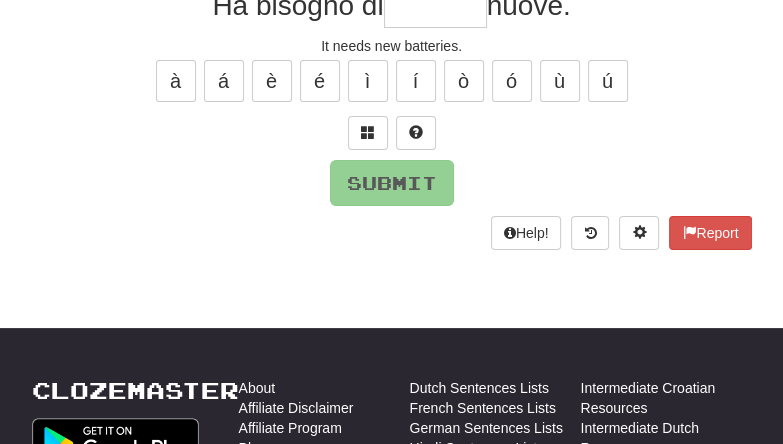 scroll, scrollTop: 193, scrollLeft: 0, axis: vertical 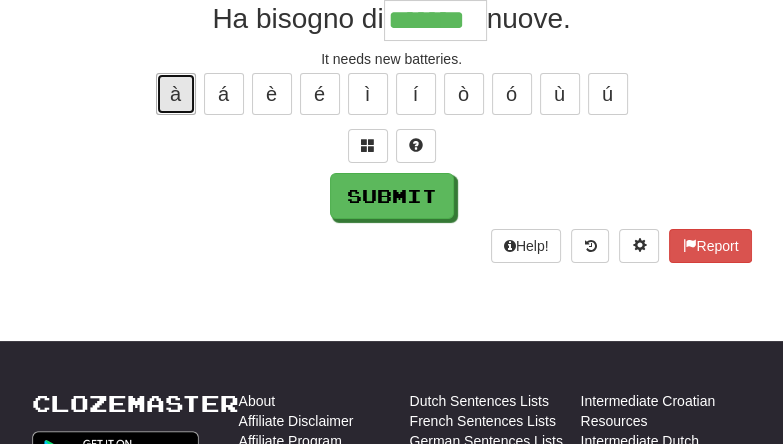 click on "à" at bounding box center (176, 94) 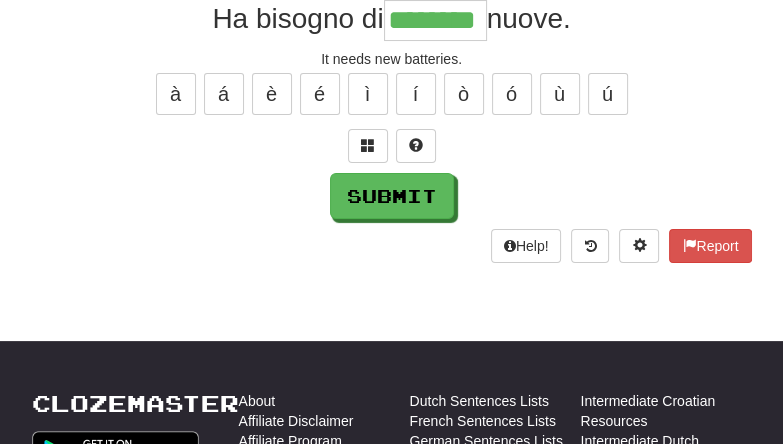 type on "********" 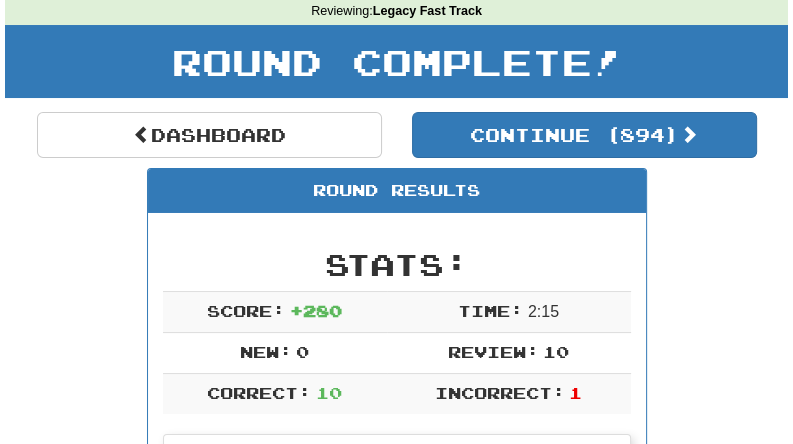 scroll, scrollTop: 0, scrollLeft: 0, axis: both 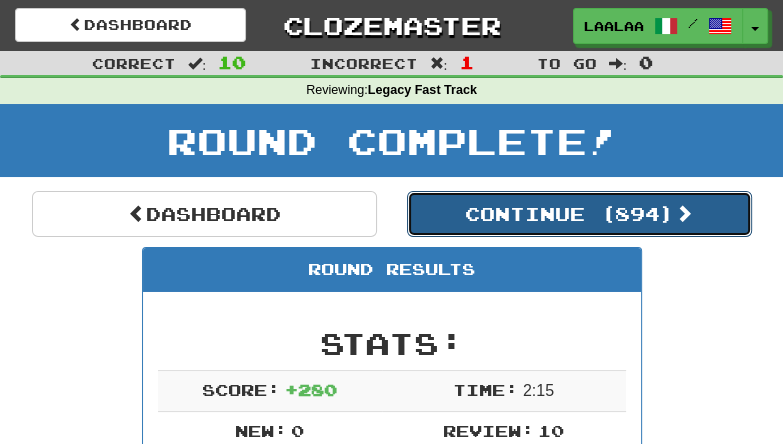 click on "Continue ( 894 )" at bounding box center (579, 214) 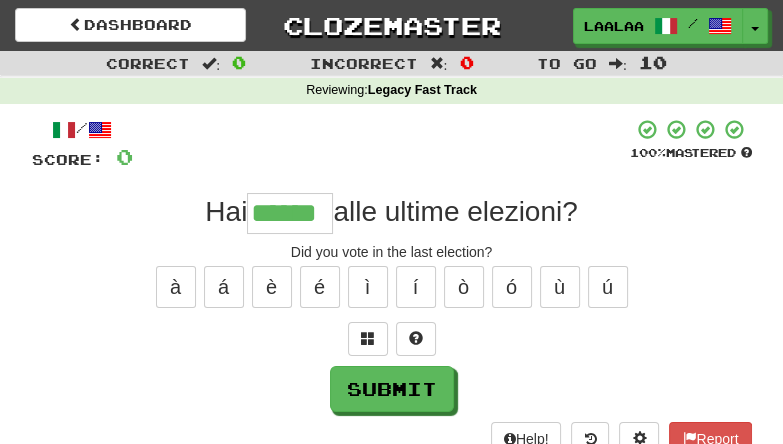 type on "******" 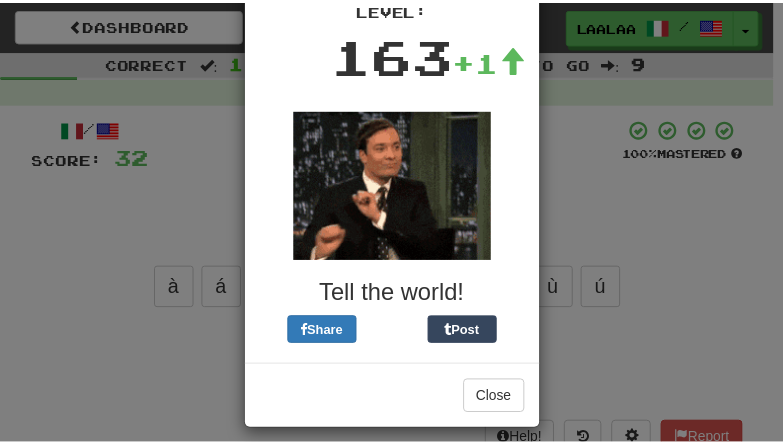 scroll, scrollTop: 161, scrollLeft: 0, axis: vertical 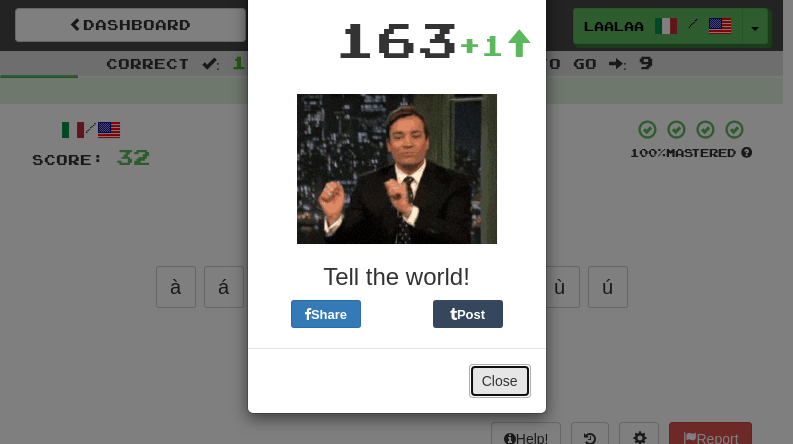 click on "Close" at bounding box center (500, 381) 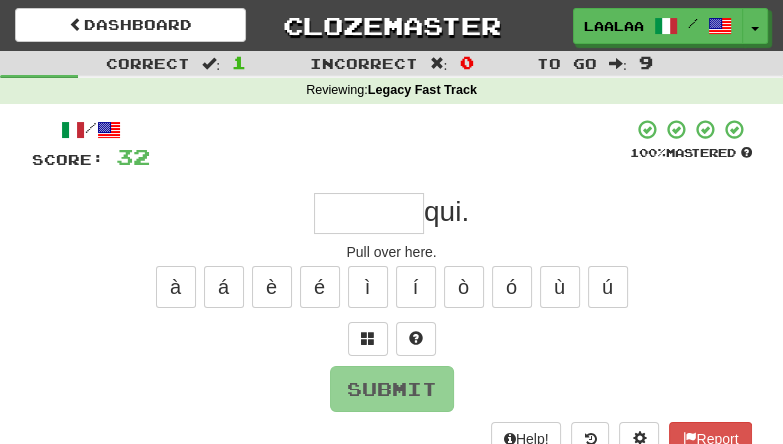 click at bounding box center [369, 213] 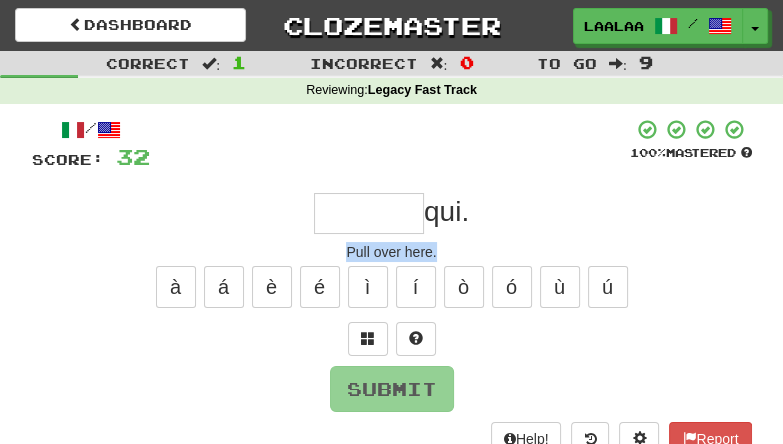 drag, startPoint x: 344, startPoint y: 253, endPoint x: 501, endPoint y: 257, distance: 157.05095 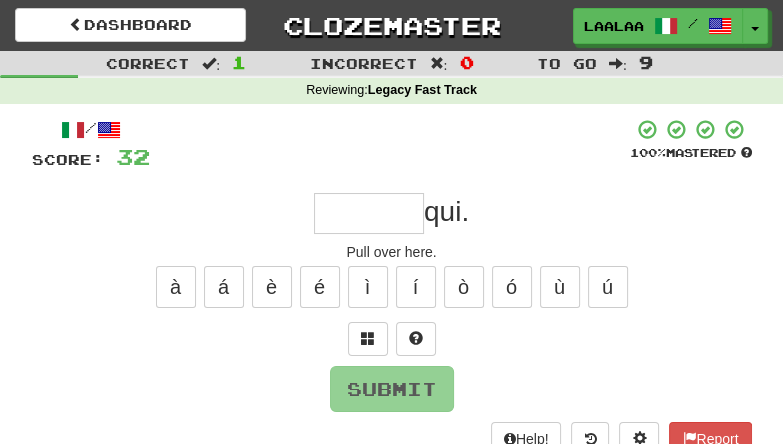 click at bounding box center (369, 213) 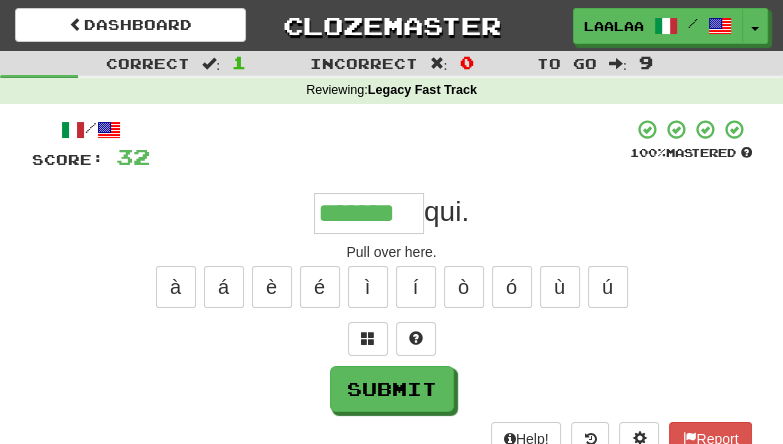 type on "*******" 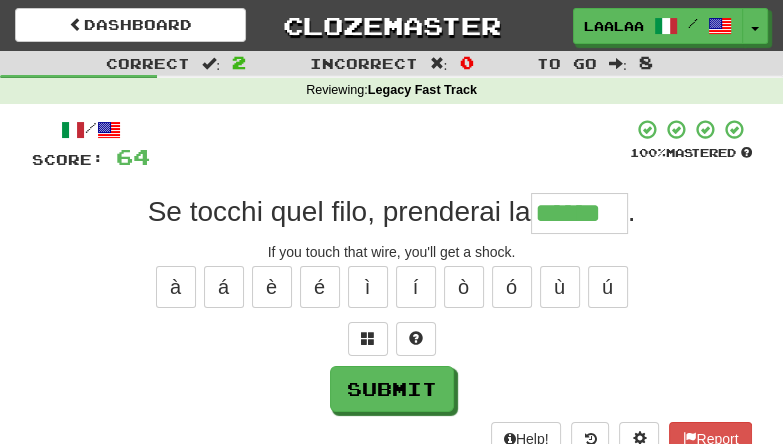 type on "******" 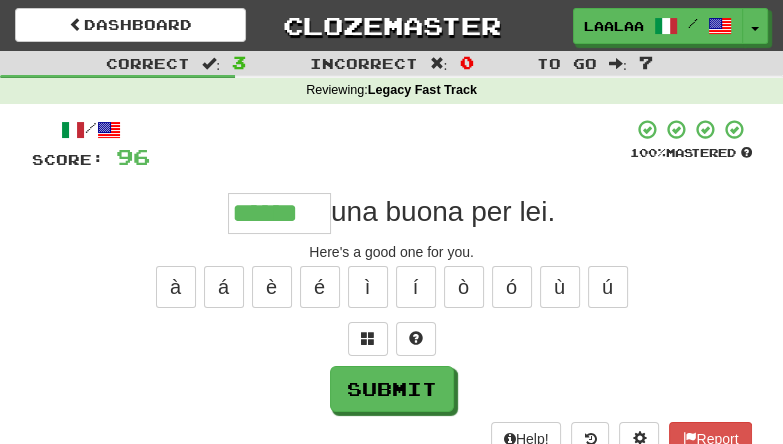 type on "******" 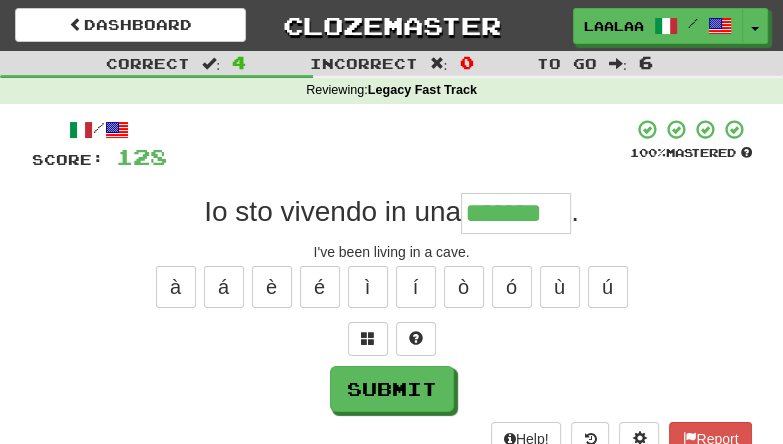 type on "*******" 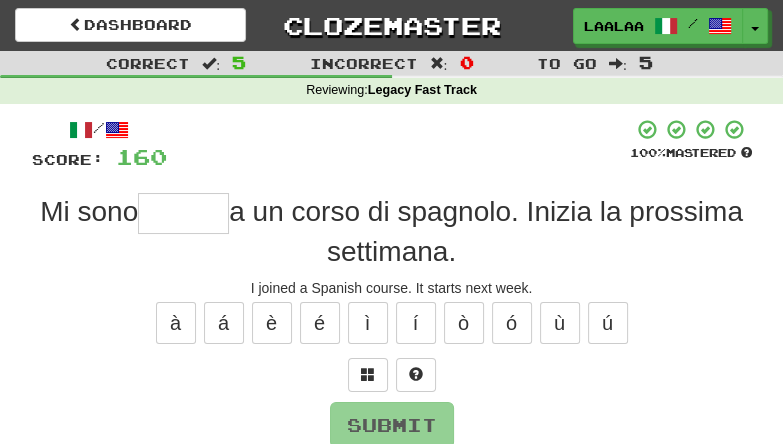 type on "*" 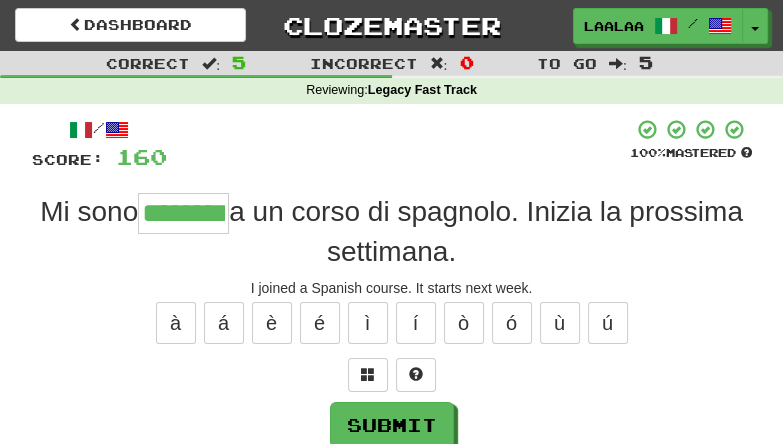 type on "********" 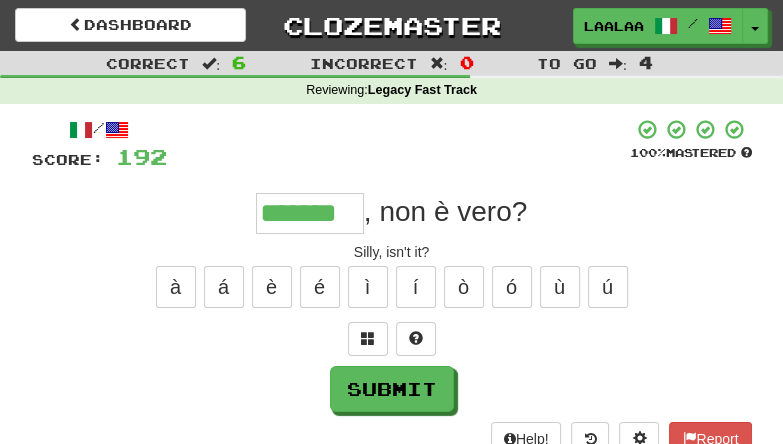 type on "*******" 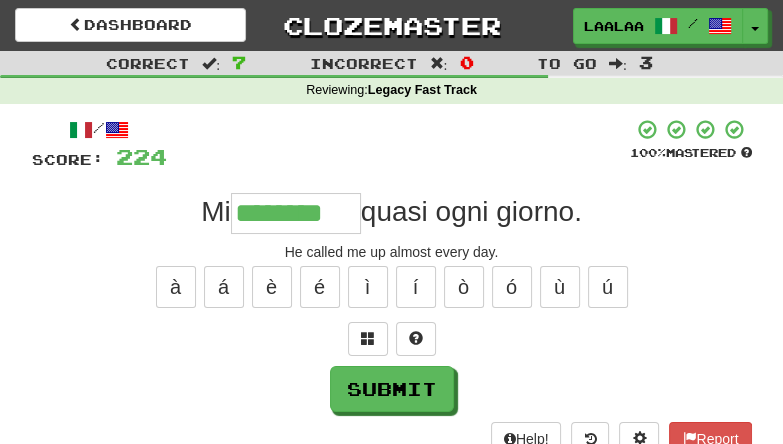 type on "********" 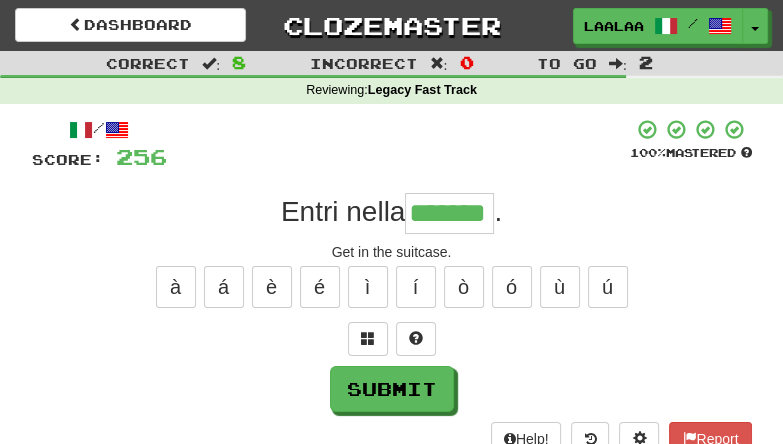 type on "*******" 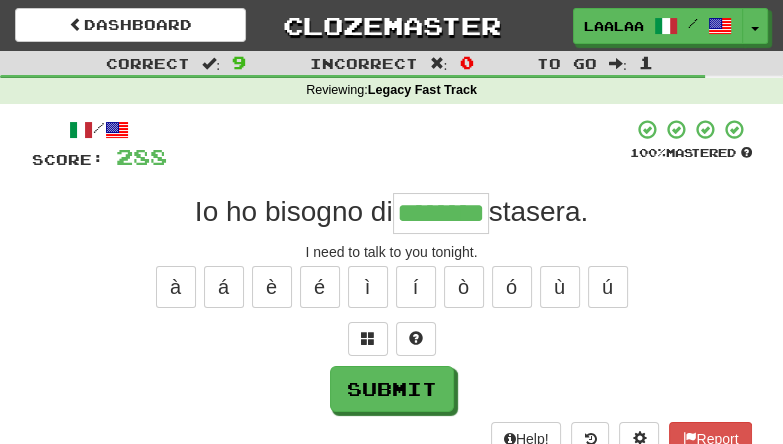 type on "********" 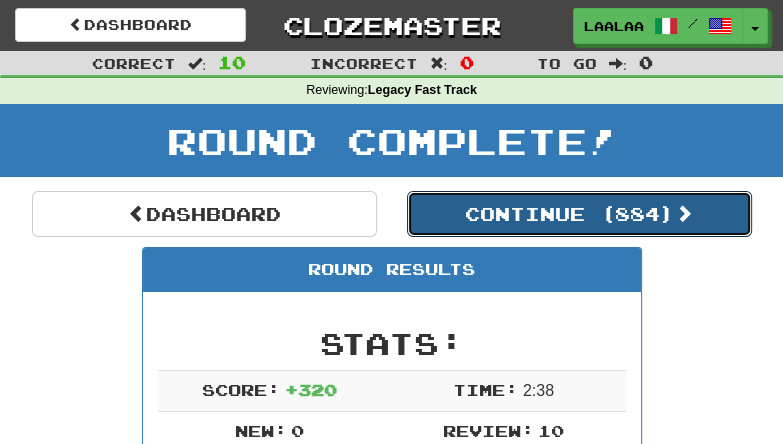 click on "Continue ( 884 )" at bounding box center [579, 214] 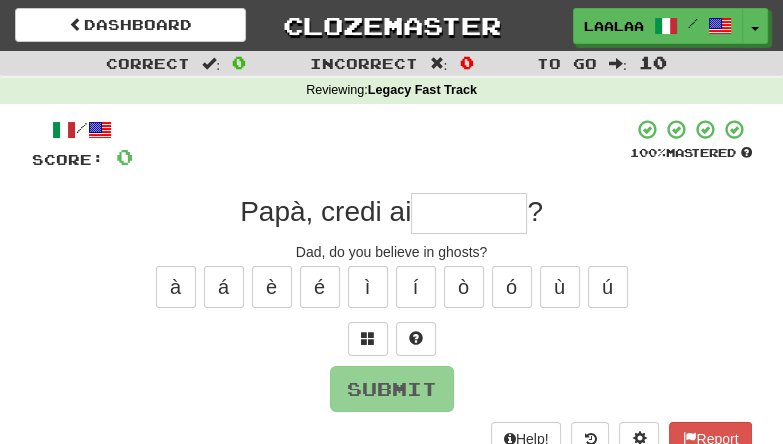 type on "*" 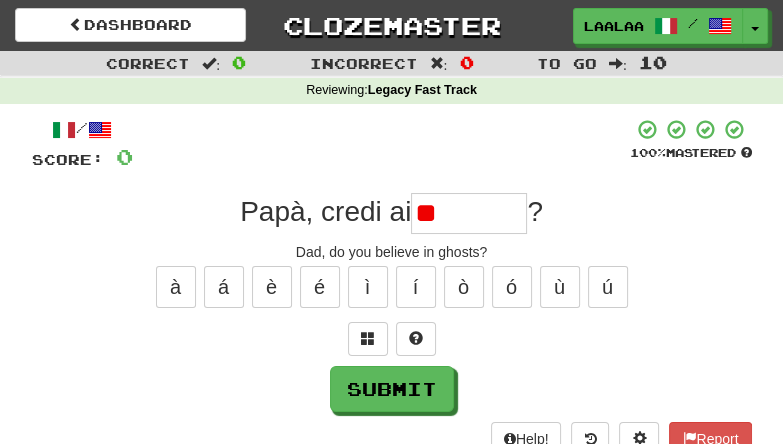 type on "*" 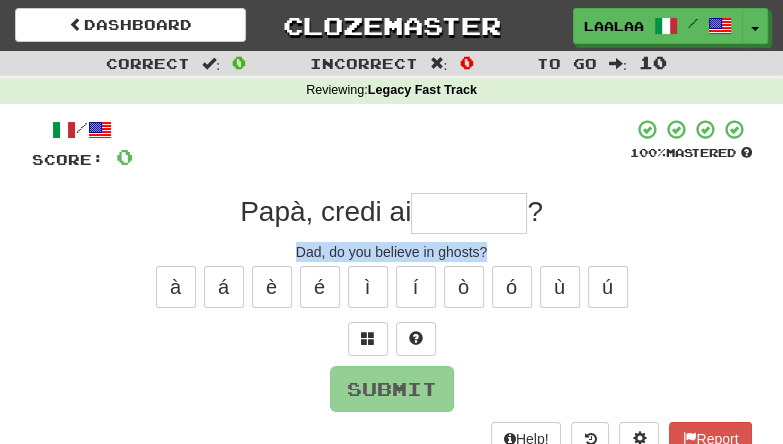 drag, startPoint x: 288, startPoint y: 248, endPoint x: 526, endPoint y: 243, distance: 238.05252 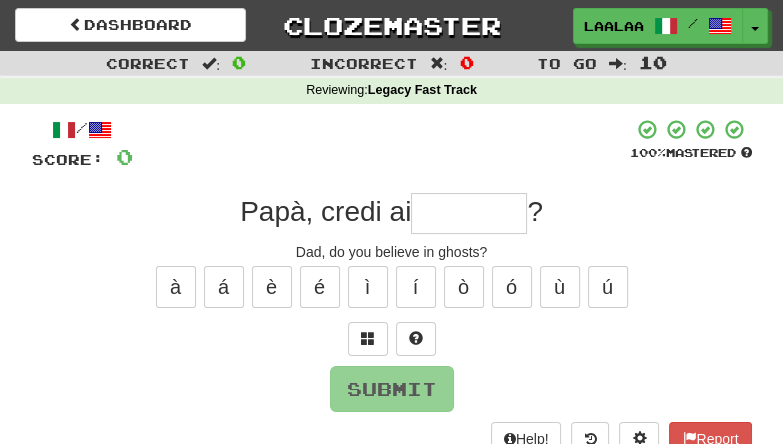 click at bounding box center [469, 213] 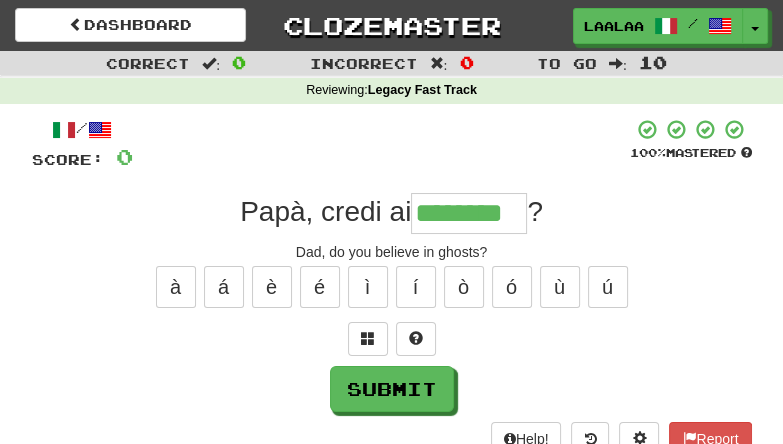 type on "********" 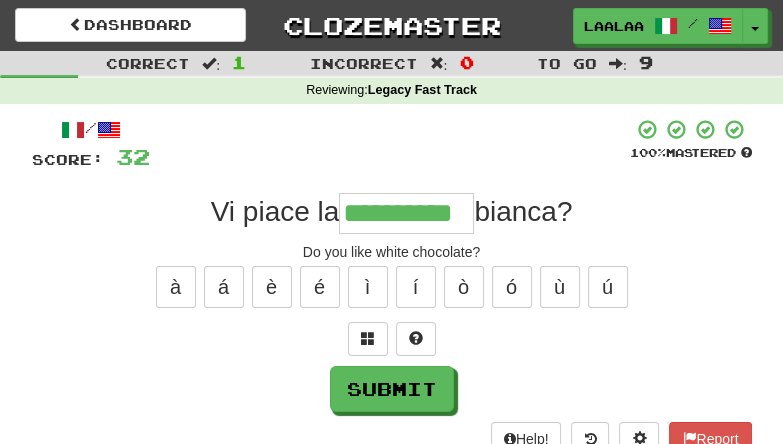 type on "**********" 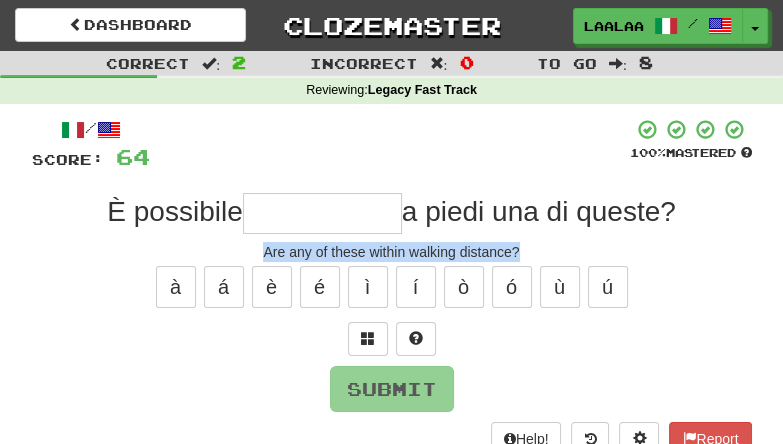 drag, startPoint x: 253, startPoint y: 246, endPoint x: 567, endPoint y: 240, distance: 314.0573 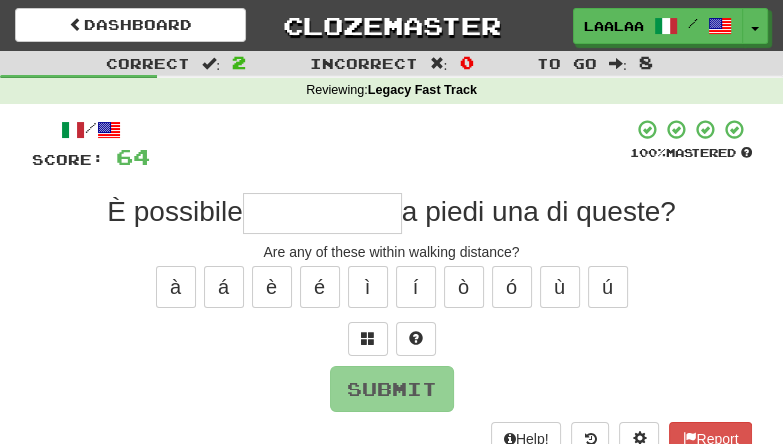 click at bounding box center [322, 213] 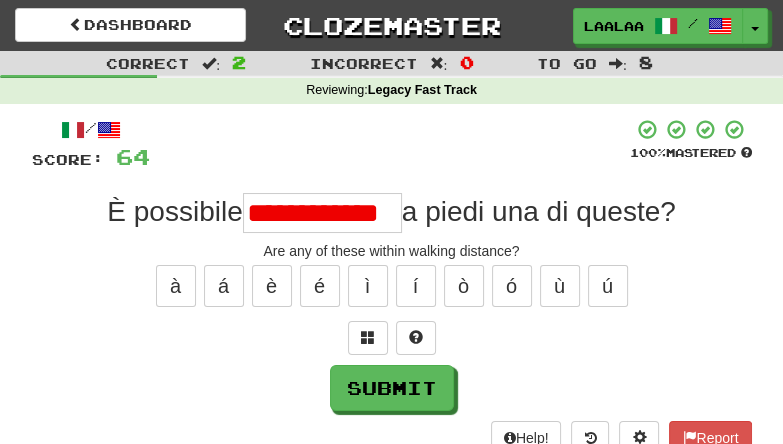 scroll, scrollTop: 0, scrollLeft: 0, axis: both 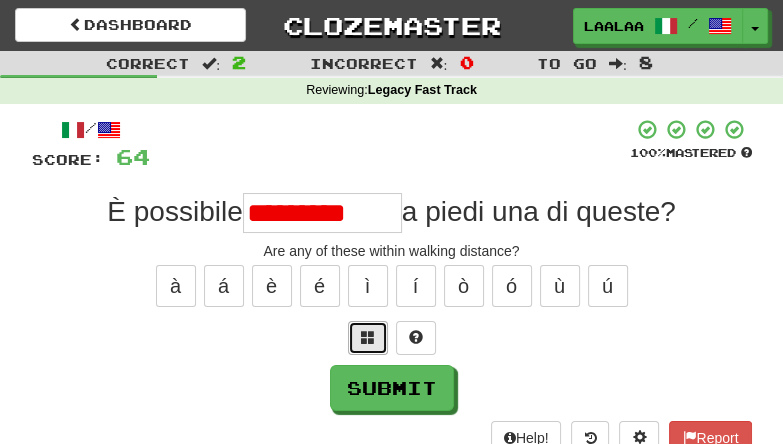 click at bounding box center [368, 337] 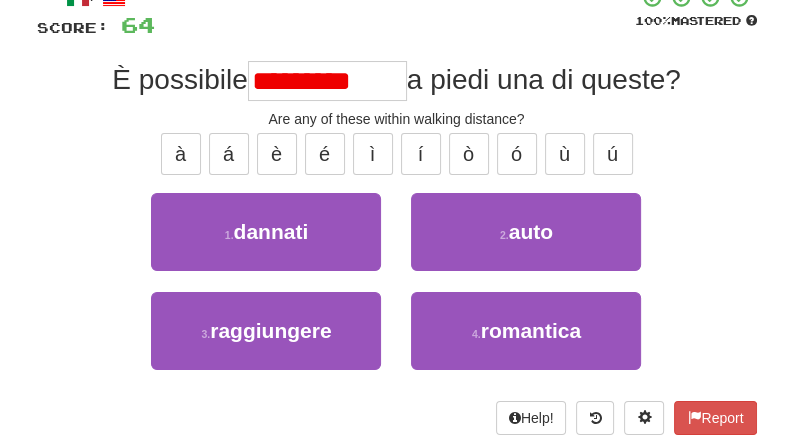 scroll, scrollTop: 133, scrollLeft: 0, axis: vertical 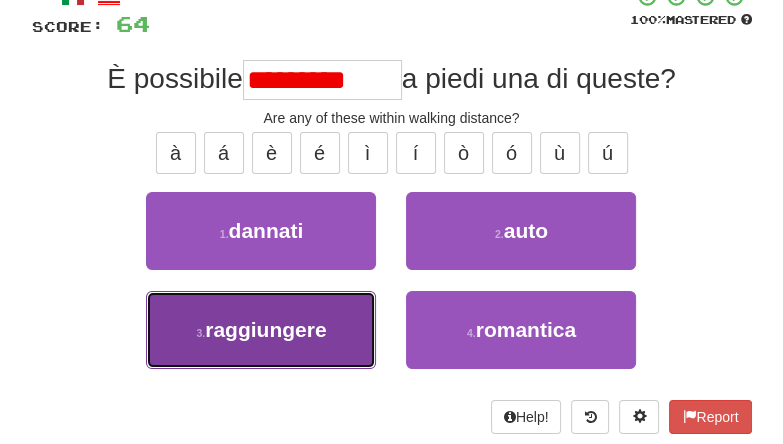 click on "raggiungere" at bounding box center [265, 329] 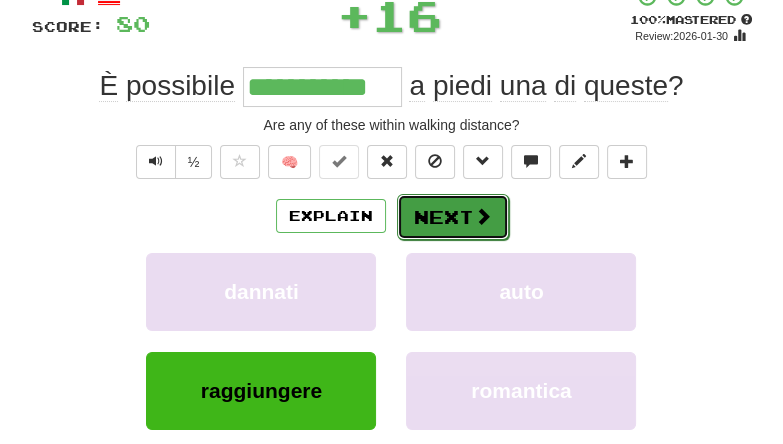 click on "Next" at bounding box center (453, 217) 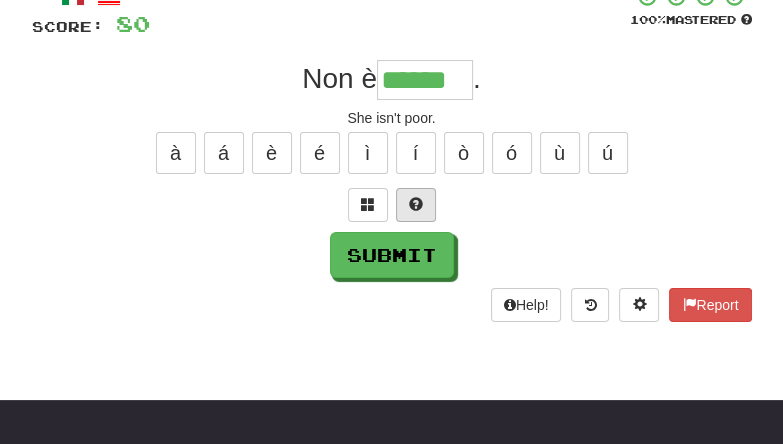type on "******" 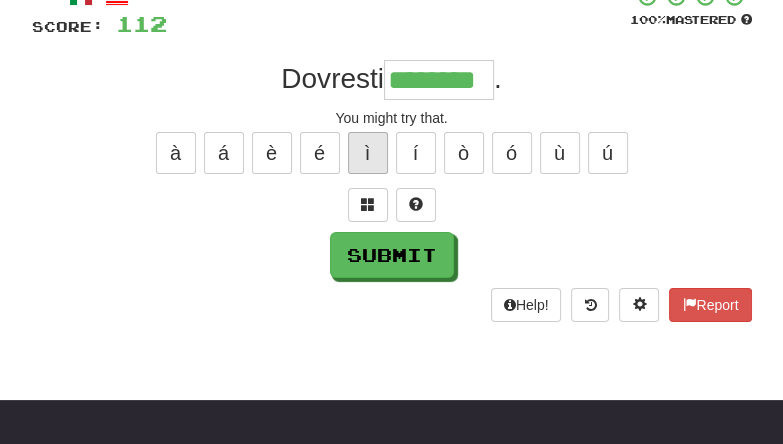 type on "********" 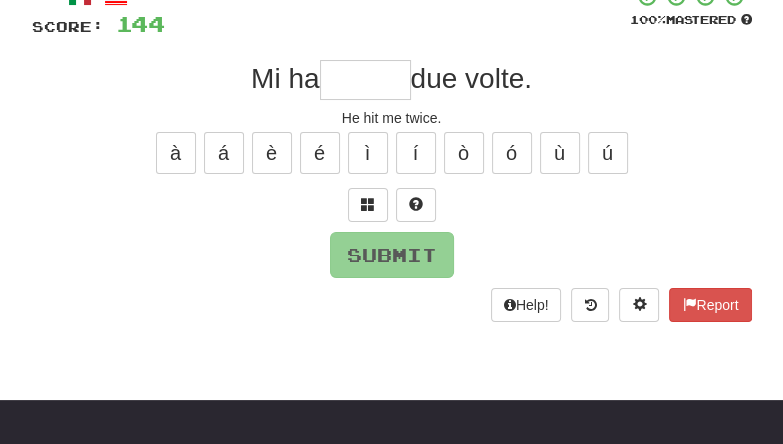 type on "*" 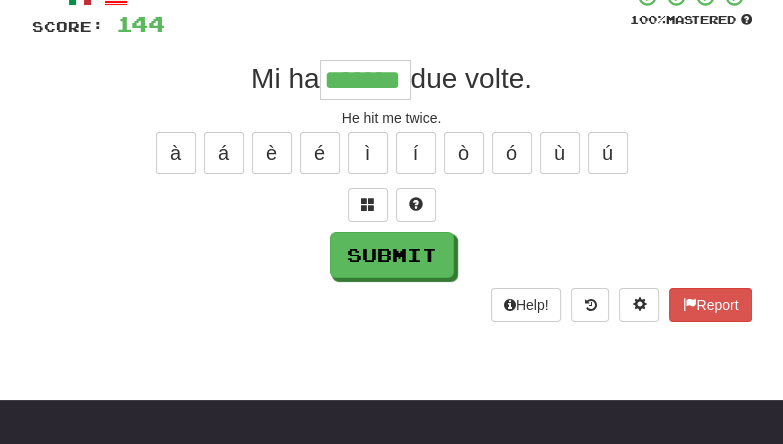 type on "*******" 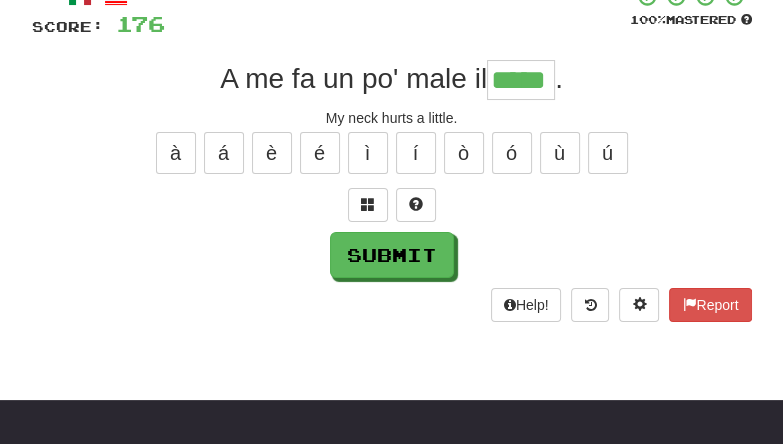 type on "*****" 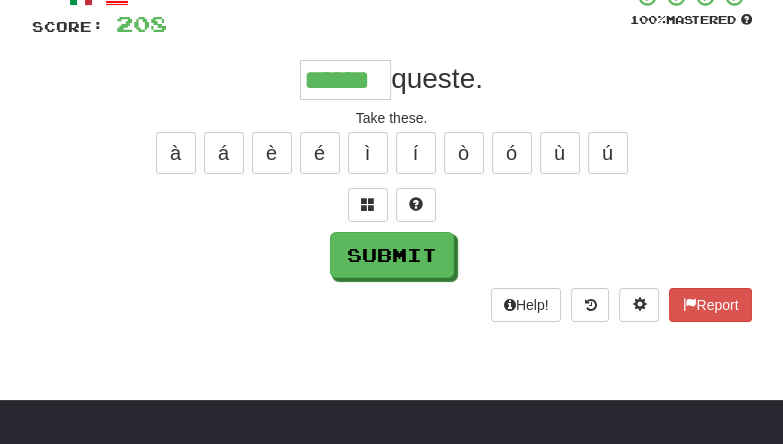 type on "******" 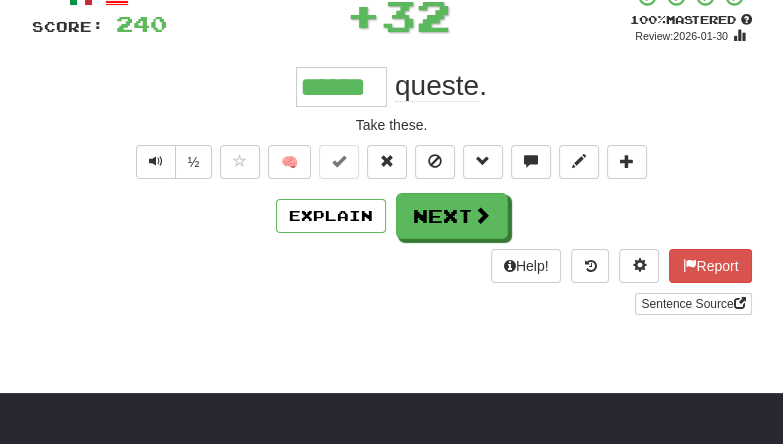 type 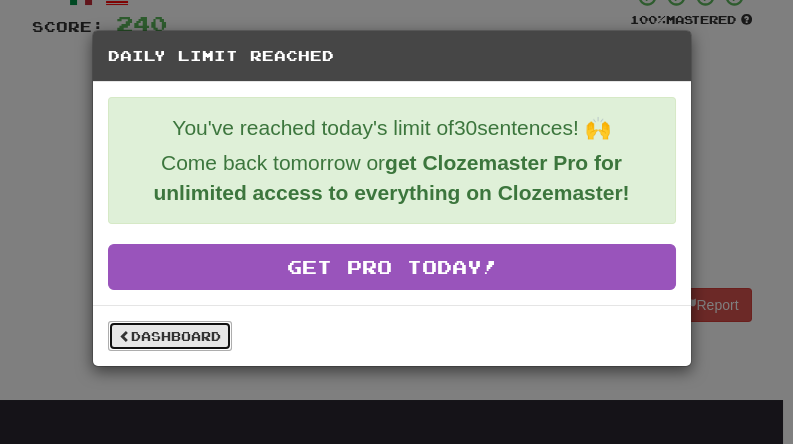 click on "Dashboard" at bounding box center (170, 336) 